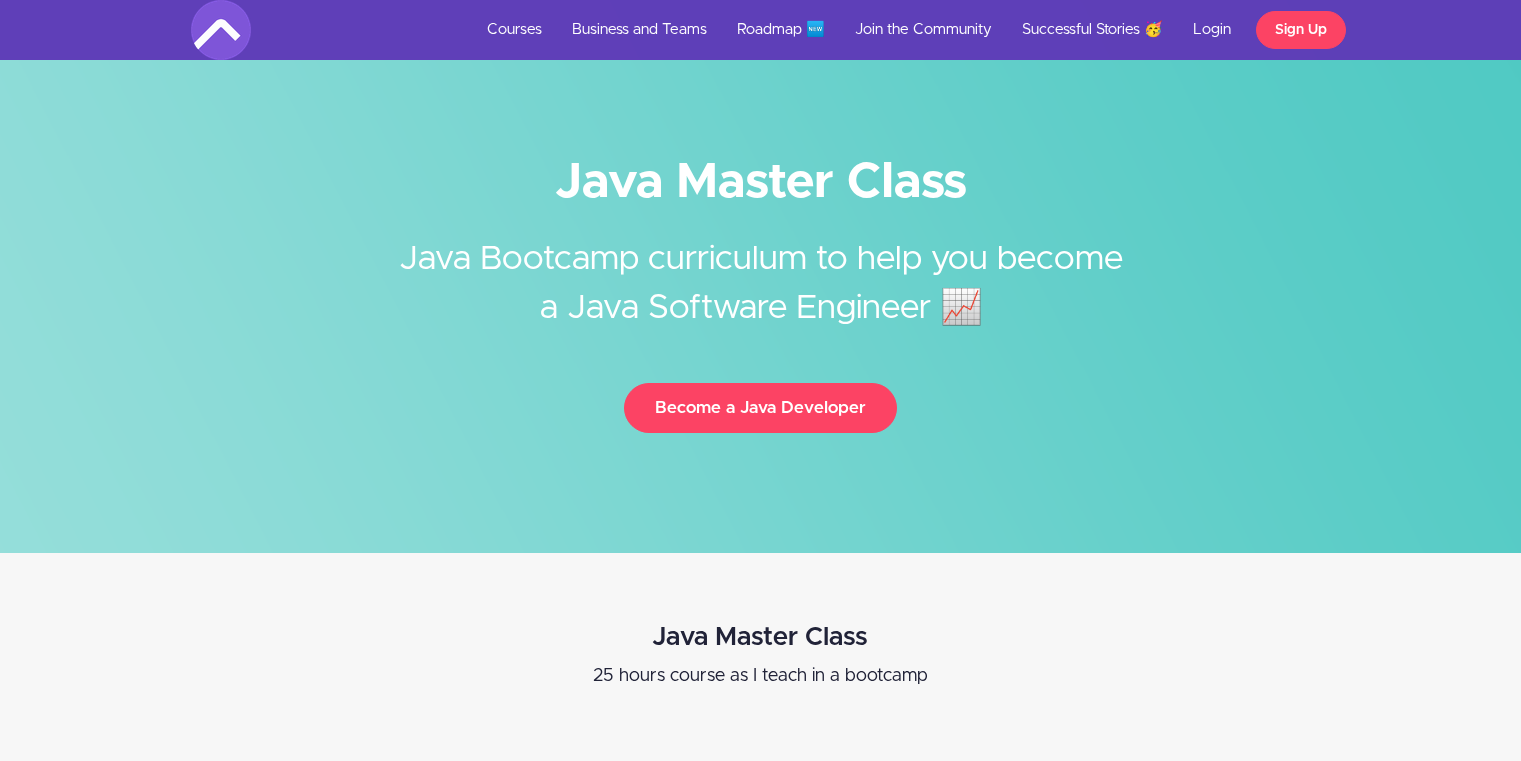 scroll, scrollTop: 9016, scrollLeft: 0, axis: vertical 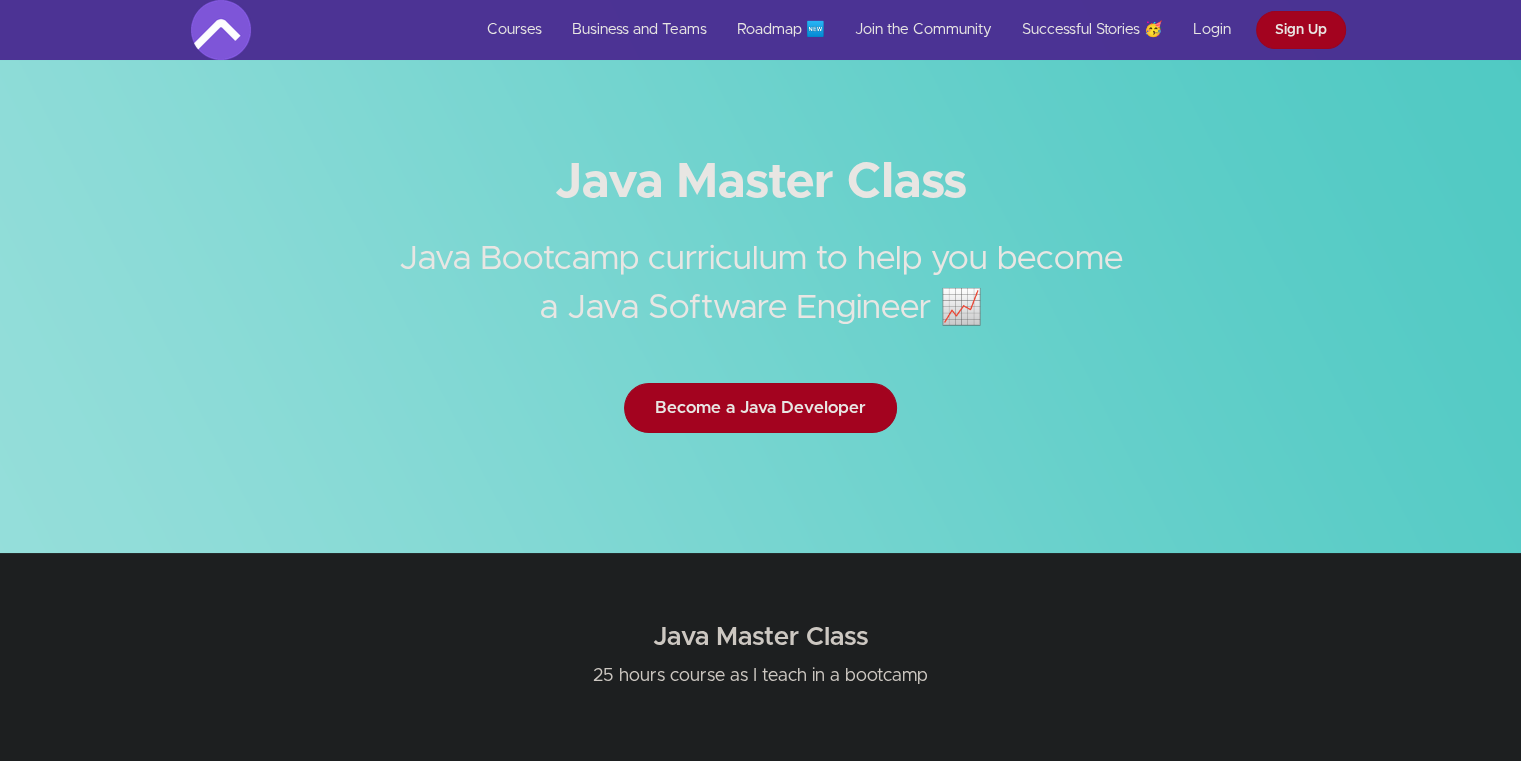 click on "Java Master Class
25 hours course as I teach in a bootcamp" at bounding box center (761, 943) 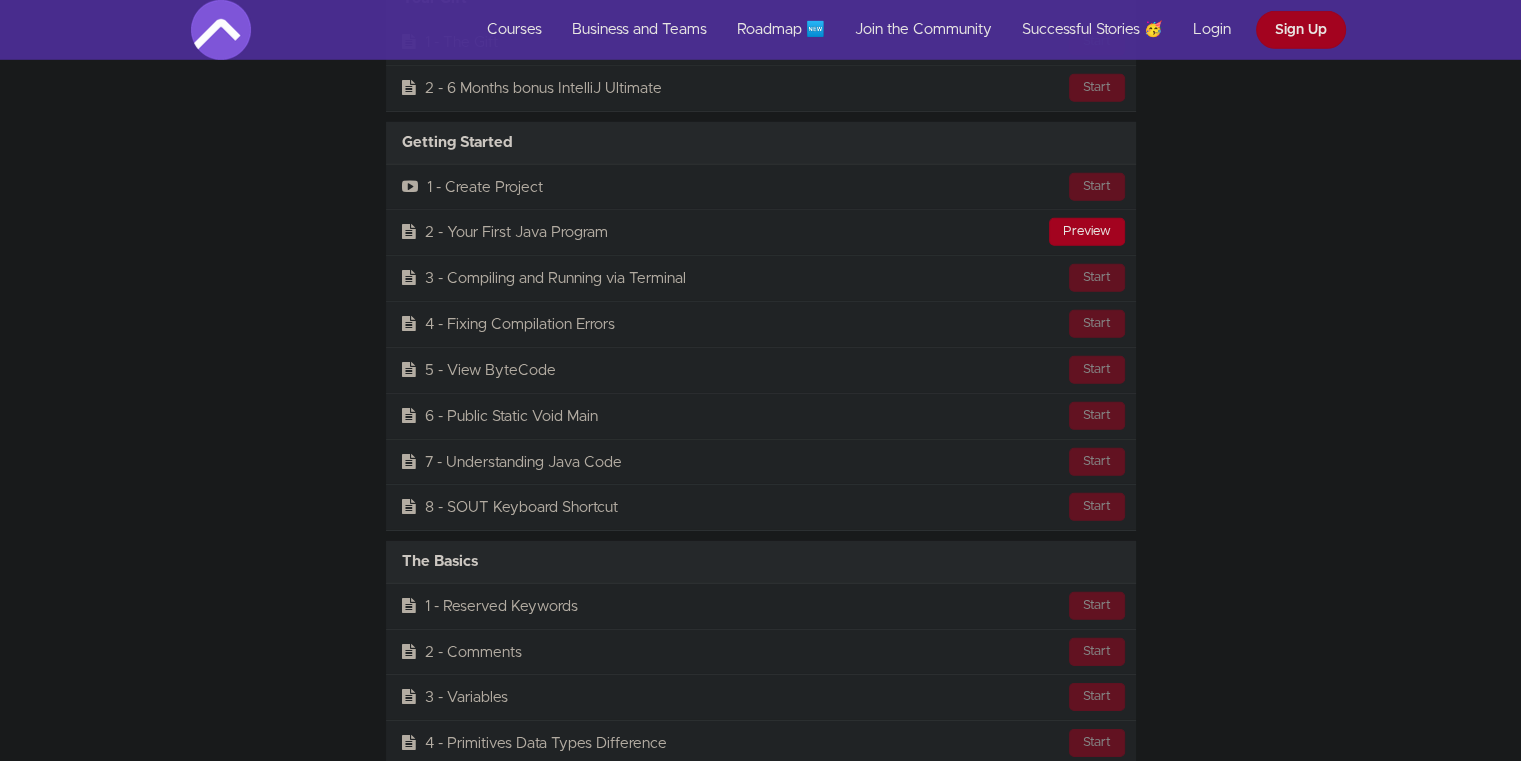 scroll, scrollTop: 6020, scrollLeft: 0, axis: vertical 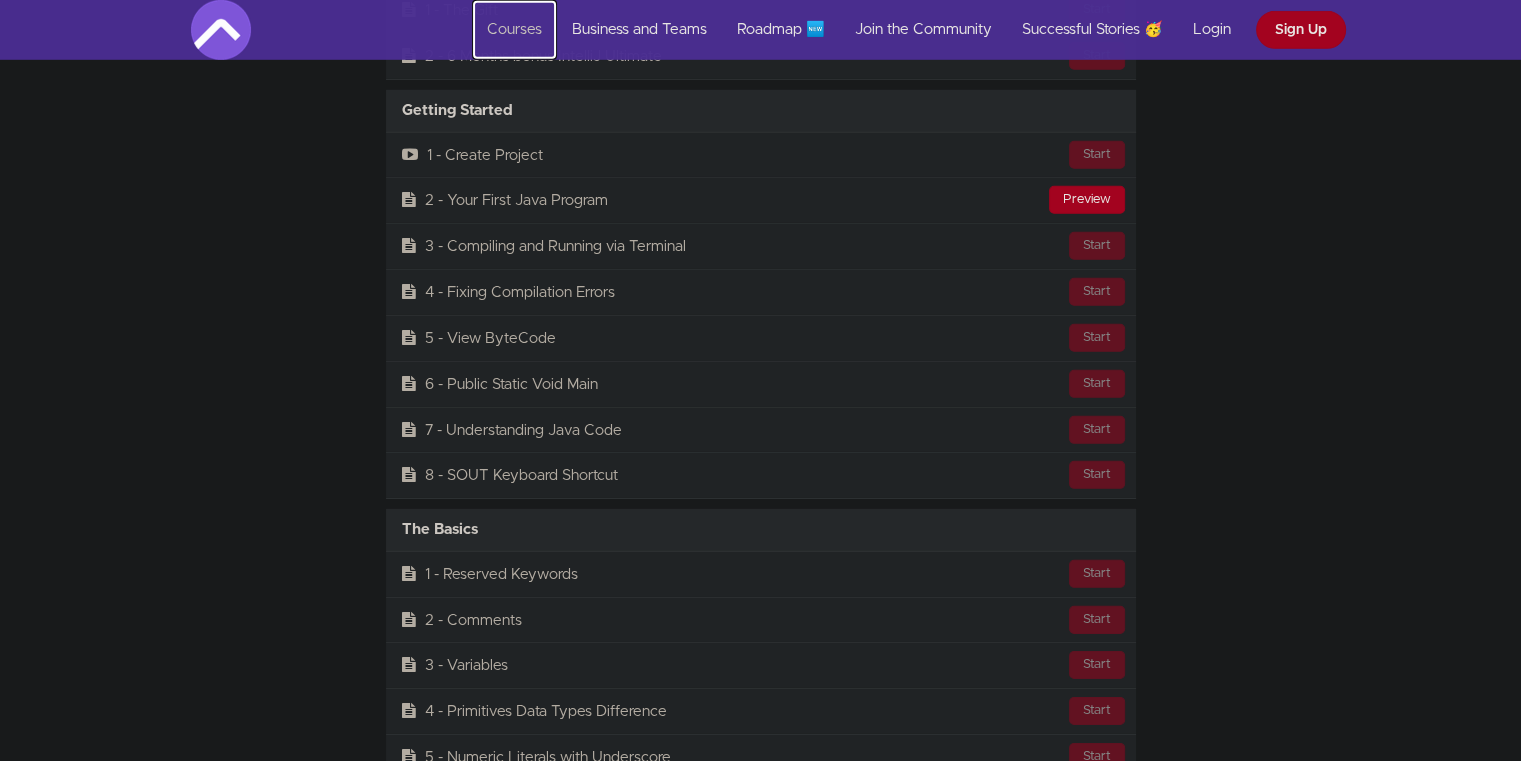 click on "Courses" at bounding box center [514, 30] 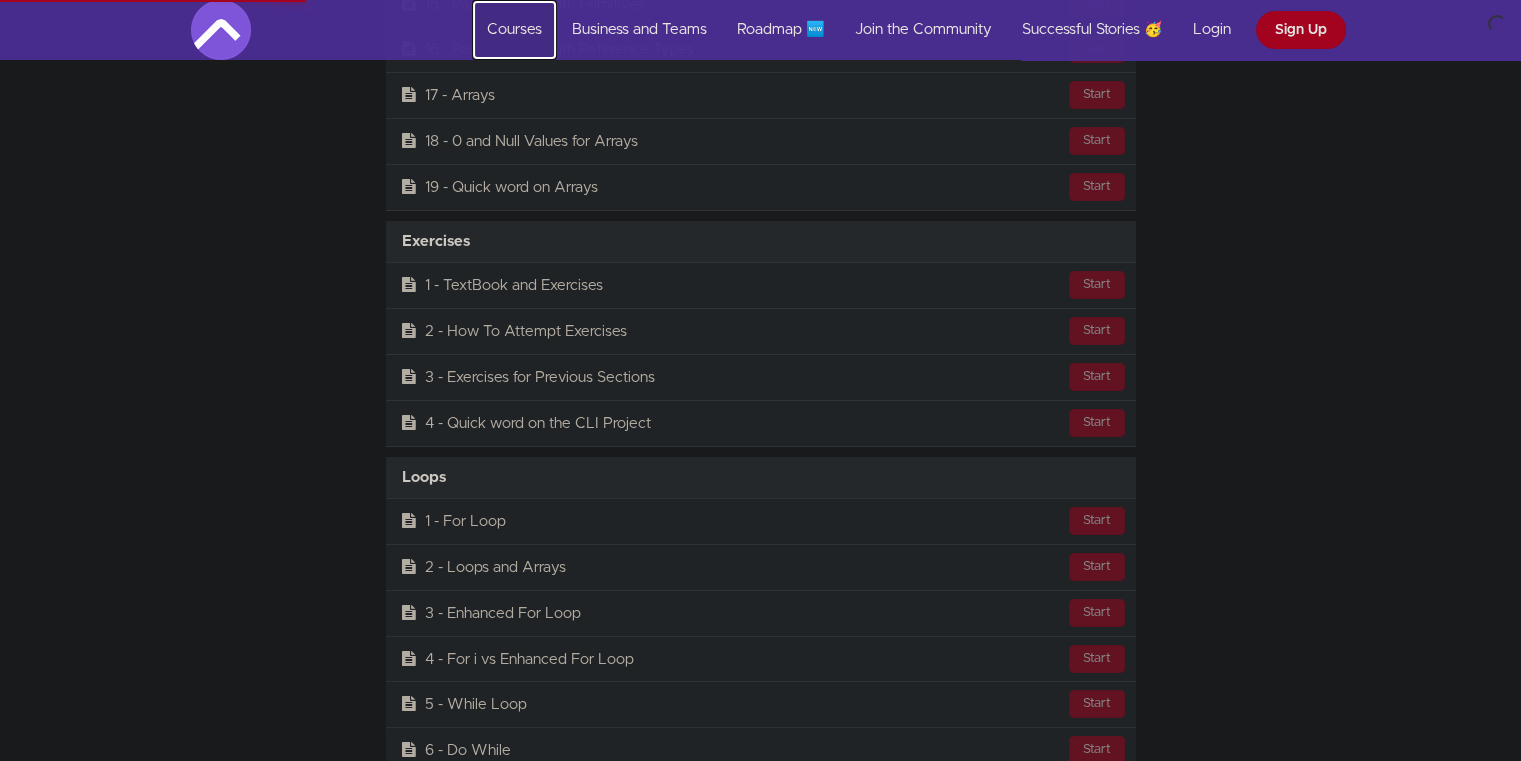 scroll, scrollTop: 7234, scrollLeft: 0, axis: vertical 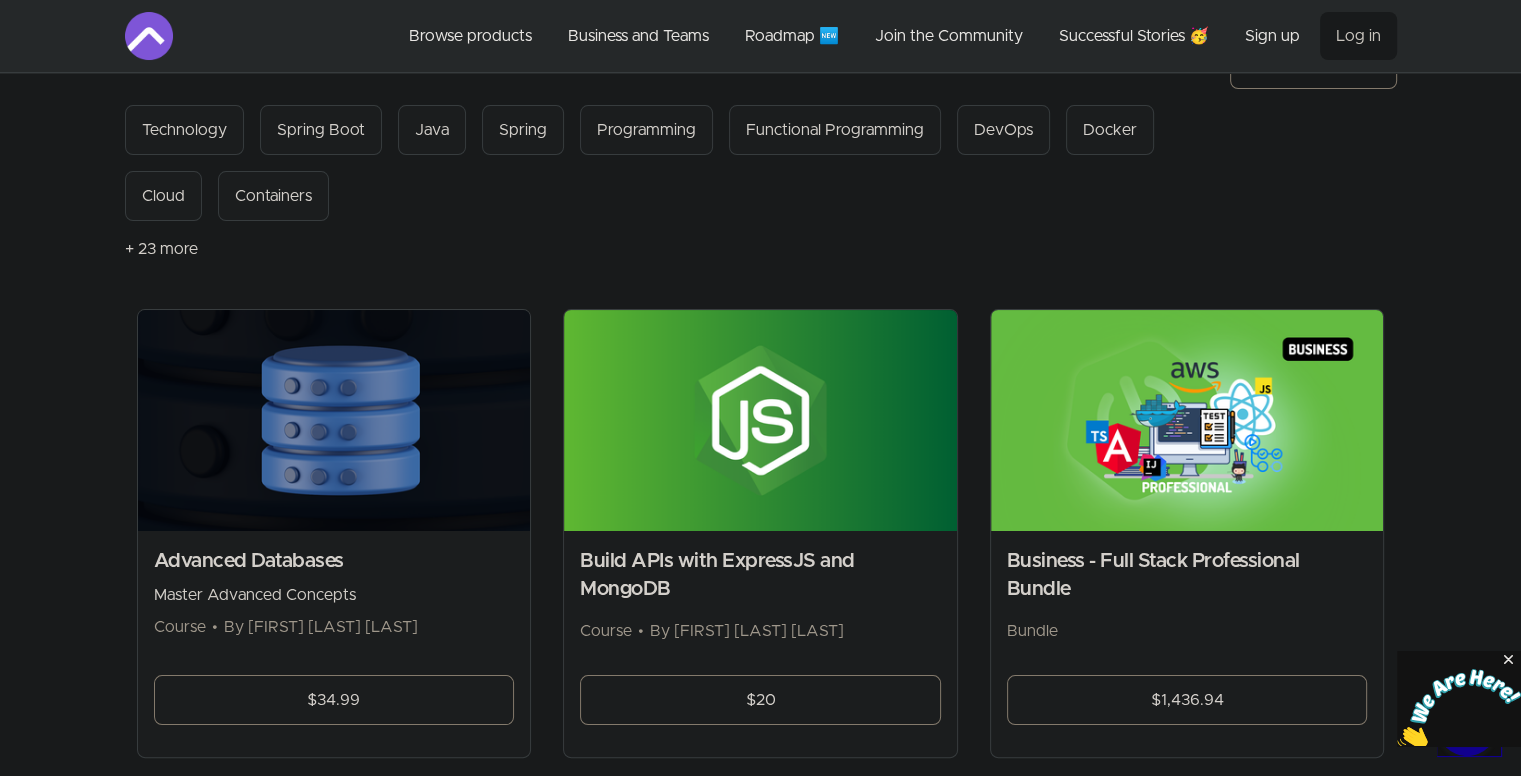 click on "Business - Full Stack Professional Bundle" at bounding box center [1187, 575] 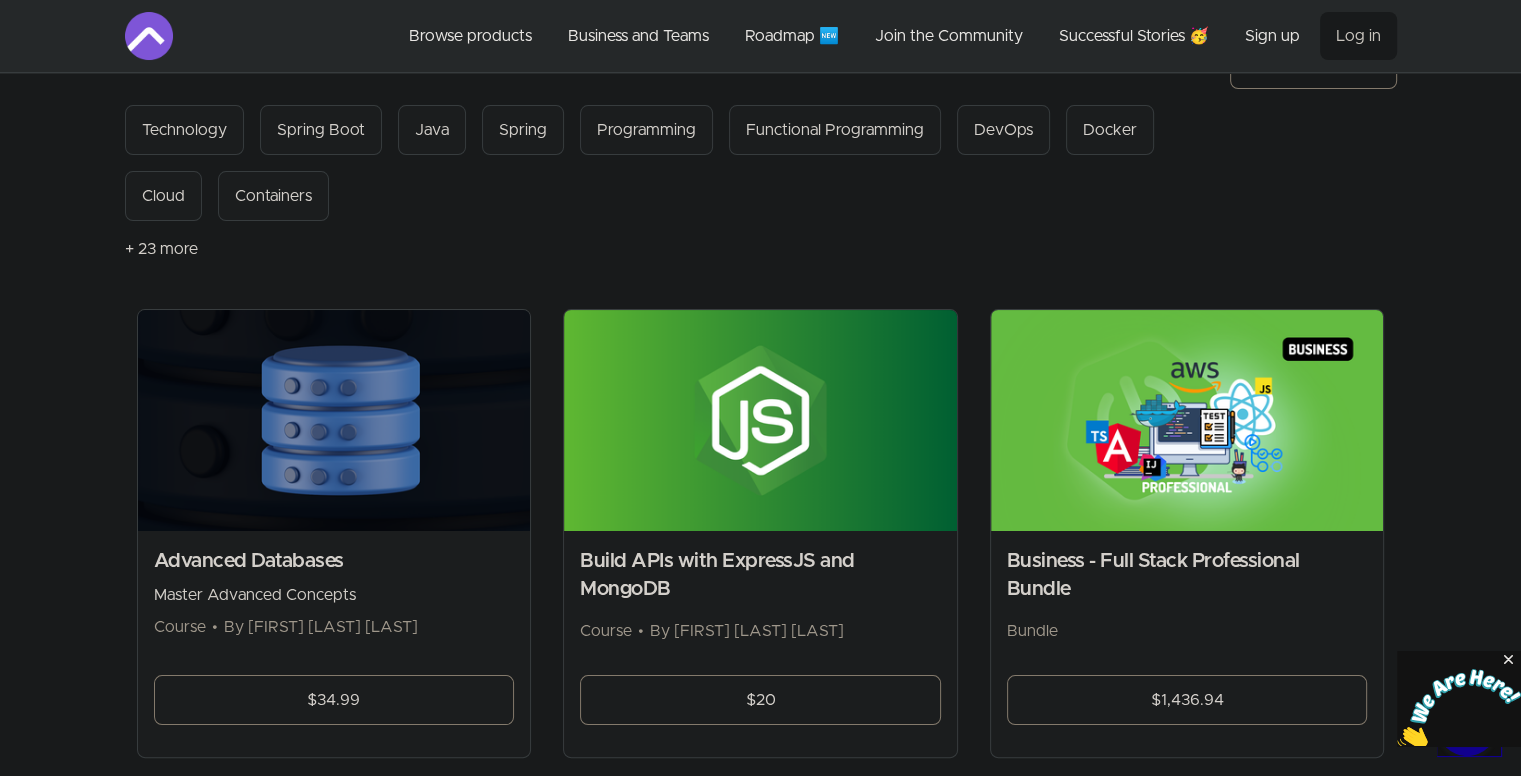 click on "$1,436.94" at bounding box center (1187, 700) 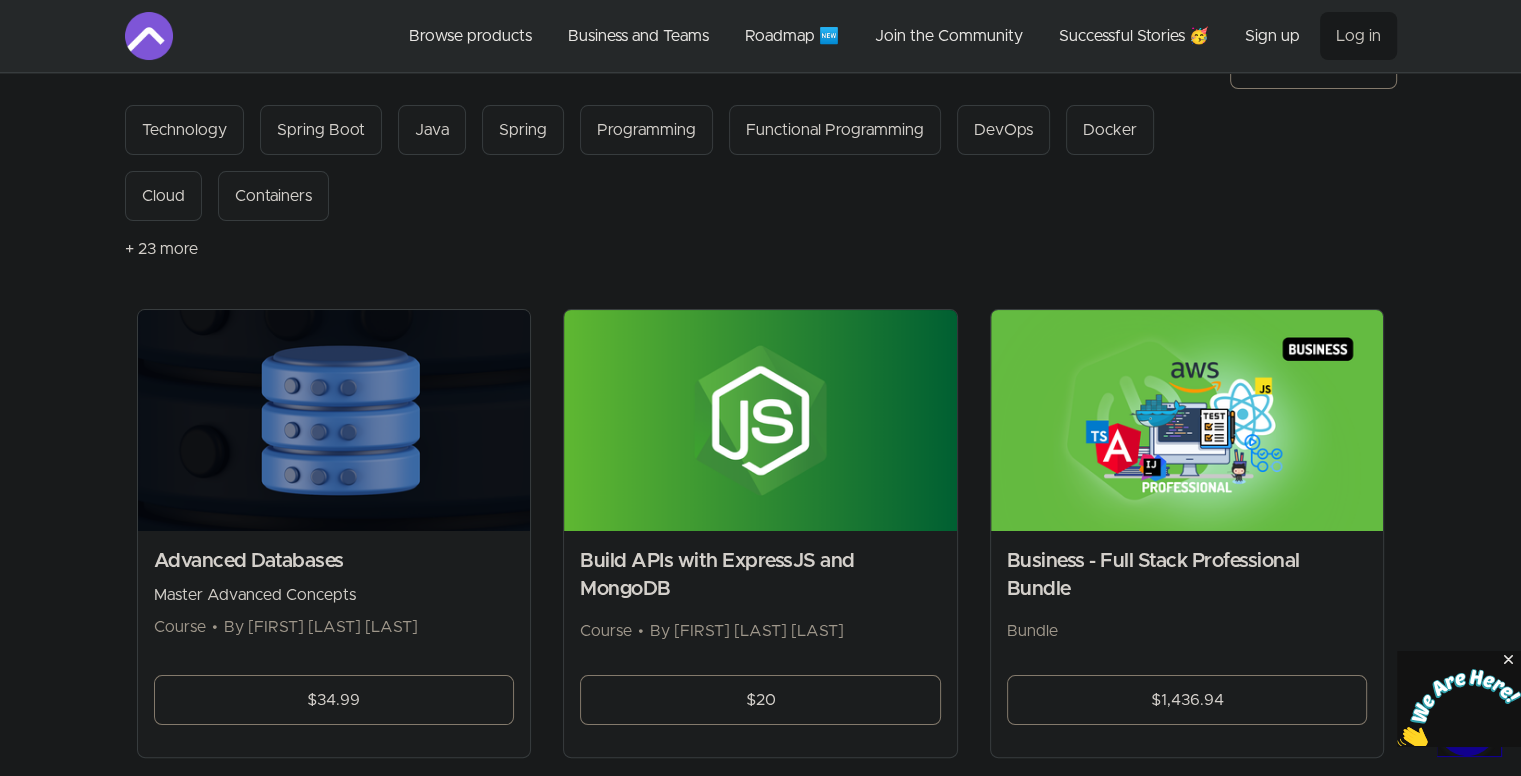 scroll, scrollTop: 384, scrollLeft: 0, axis: vertical 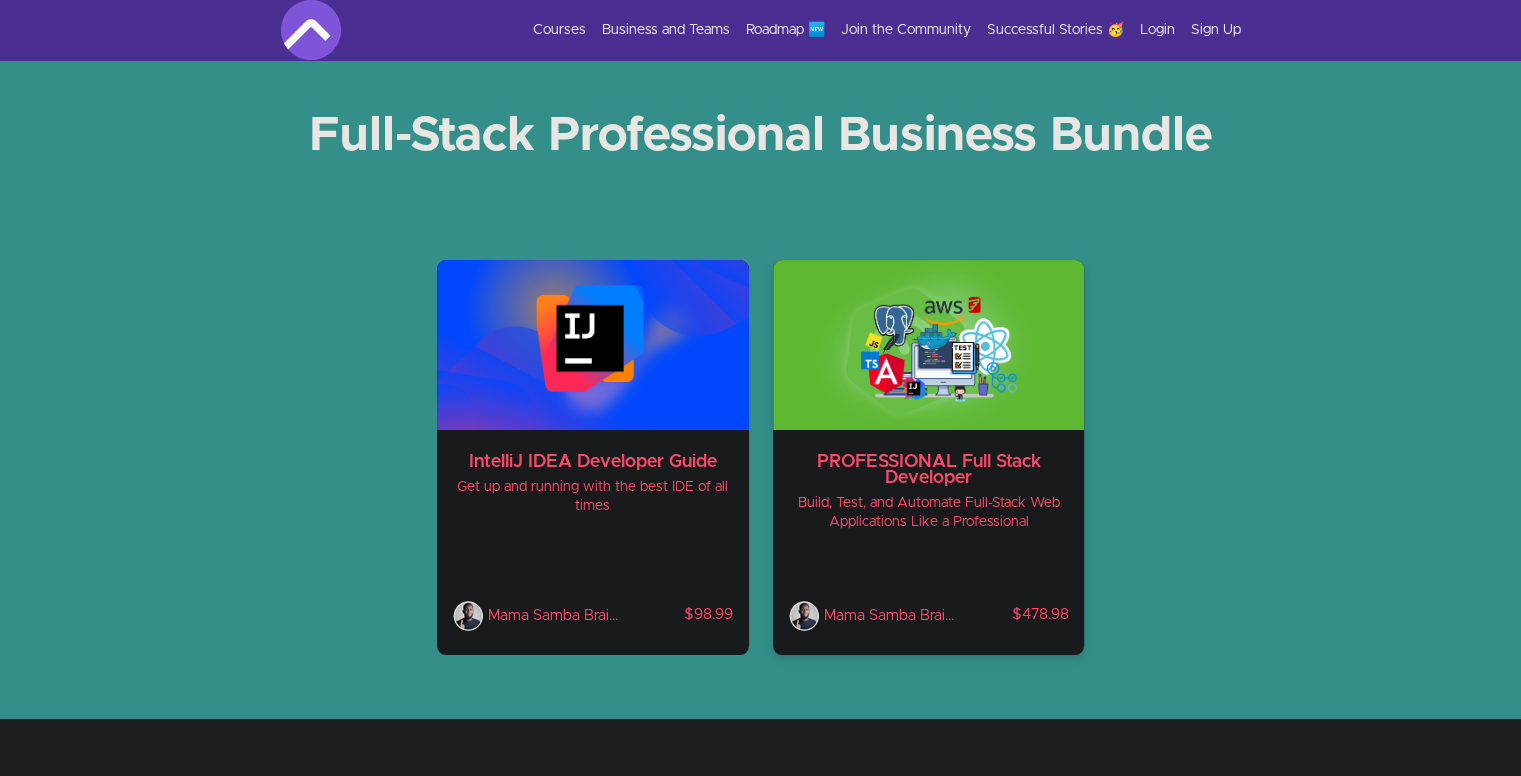 click on "PROFESSIONAL Full Stack Developer" at bounding box center (929, 470) 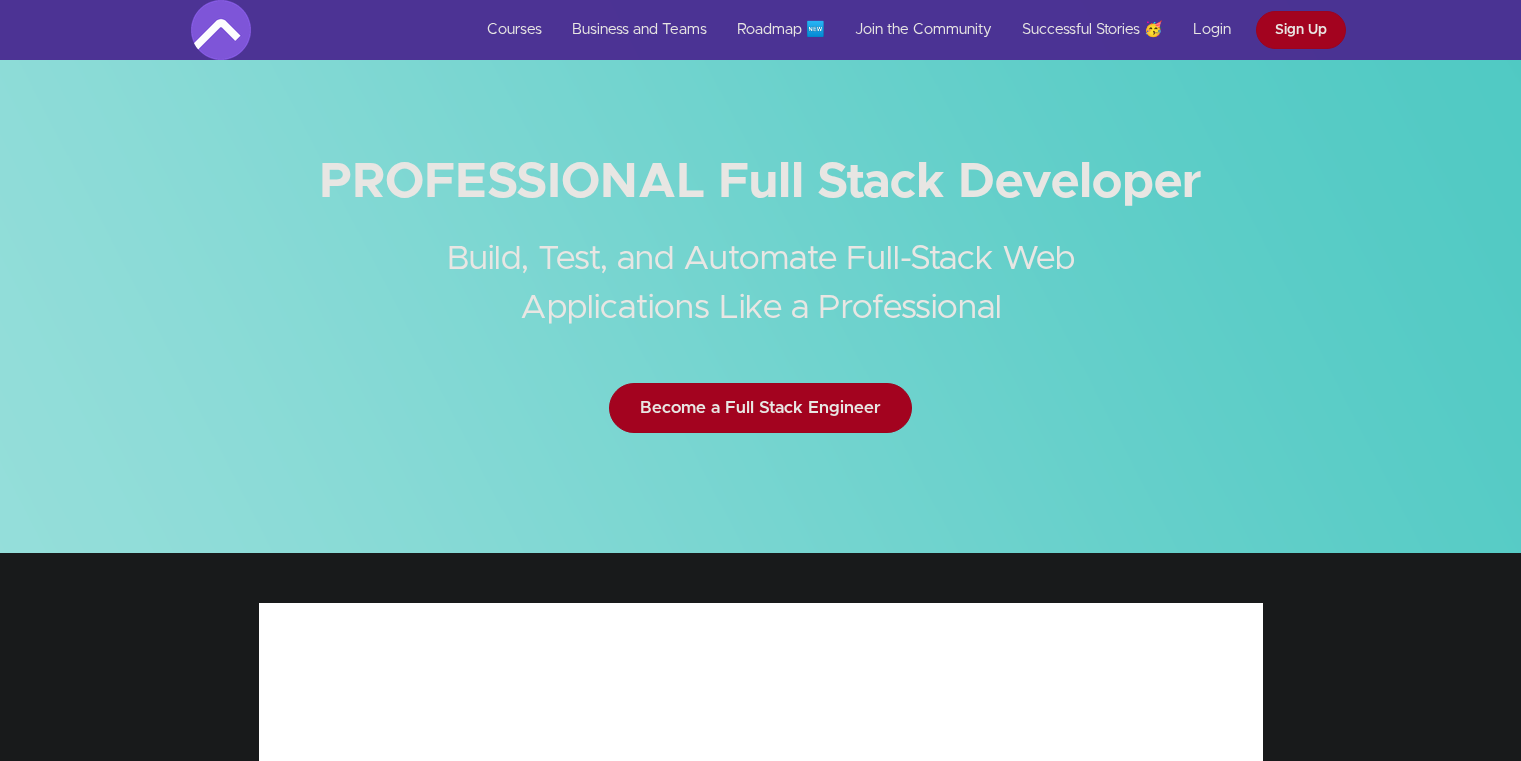 scroll, scrollTop: 650, scrollLeft: 0, axis: vertical 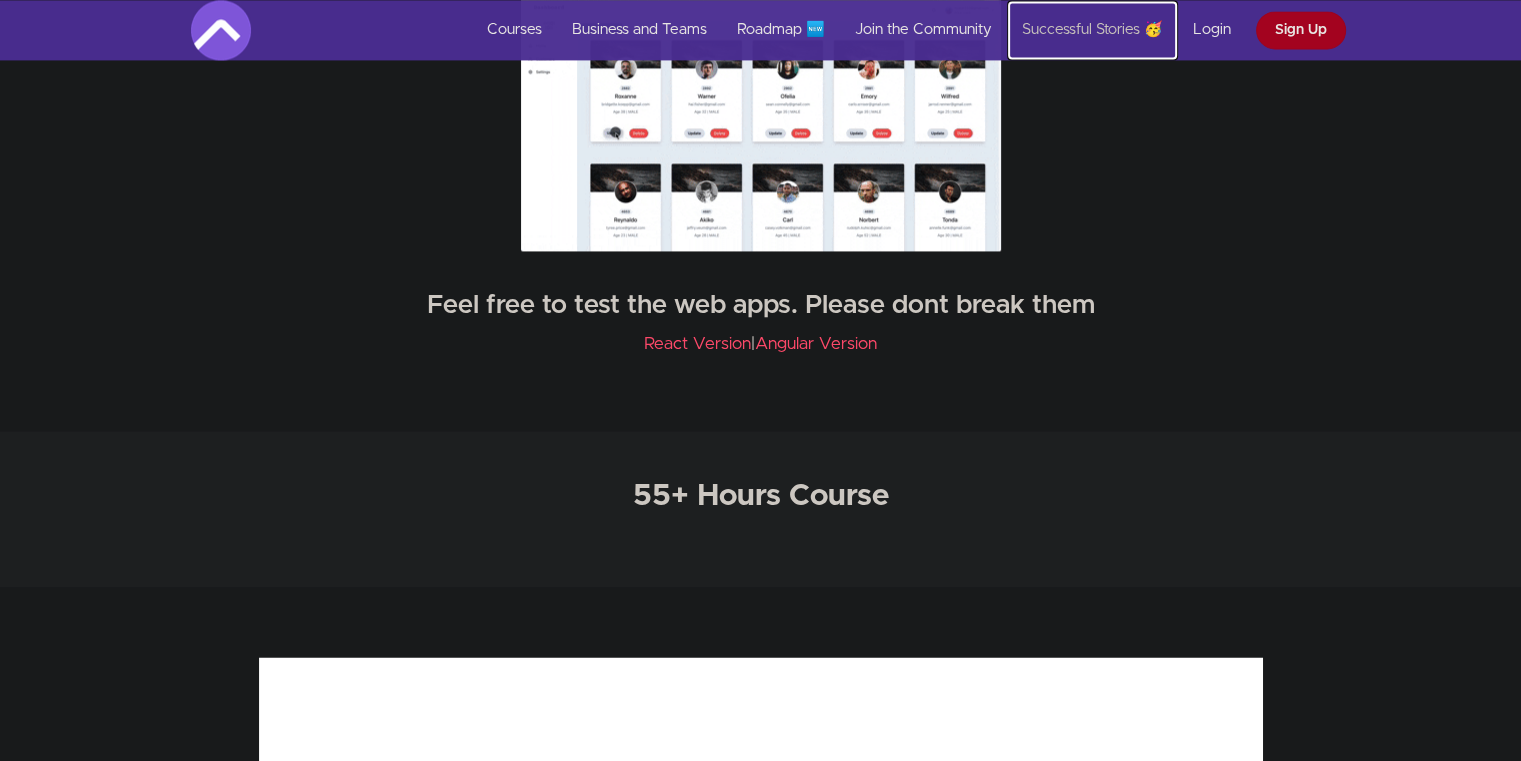 click on "Successful Stories 🥳" at bounding box center [1092, 30] 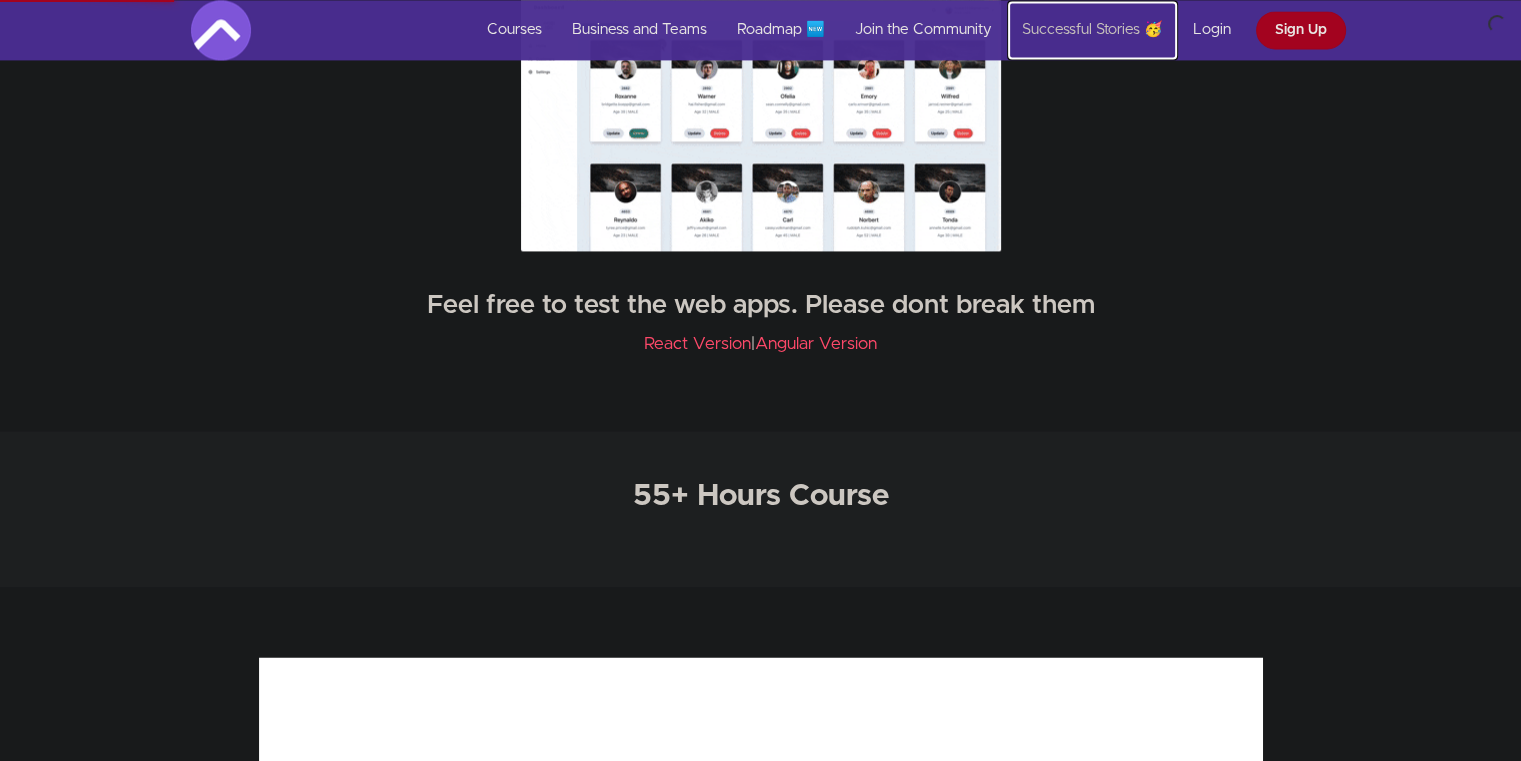 click on "Successful Stories 🥳" at bounding box center (1092, 30) 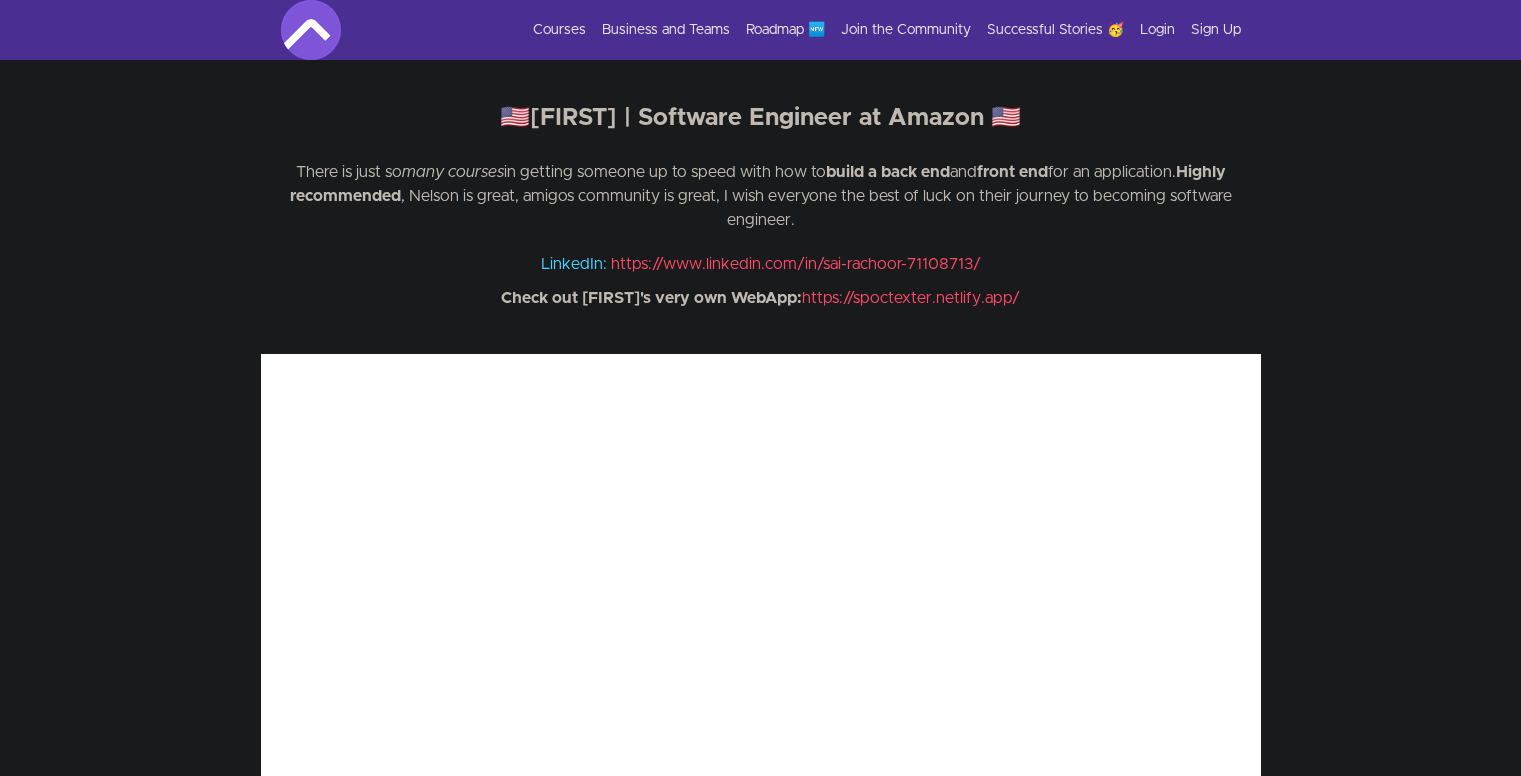 scroll, scrollTop: 0, scrollLeft: 0, axis: both 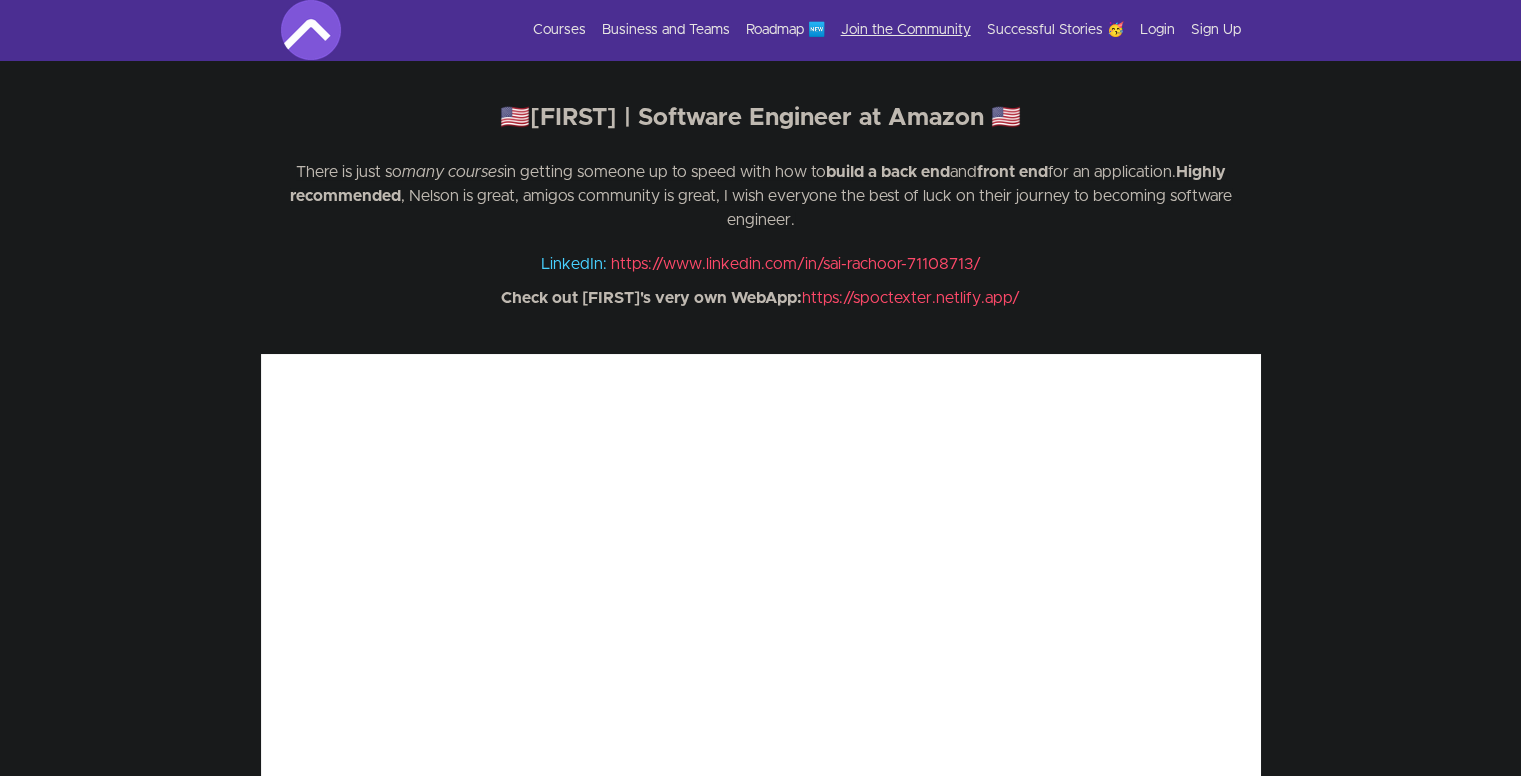 click on "Join the Community" at bounding box center (906, 30) 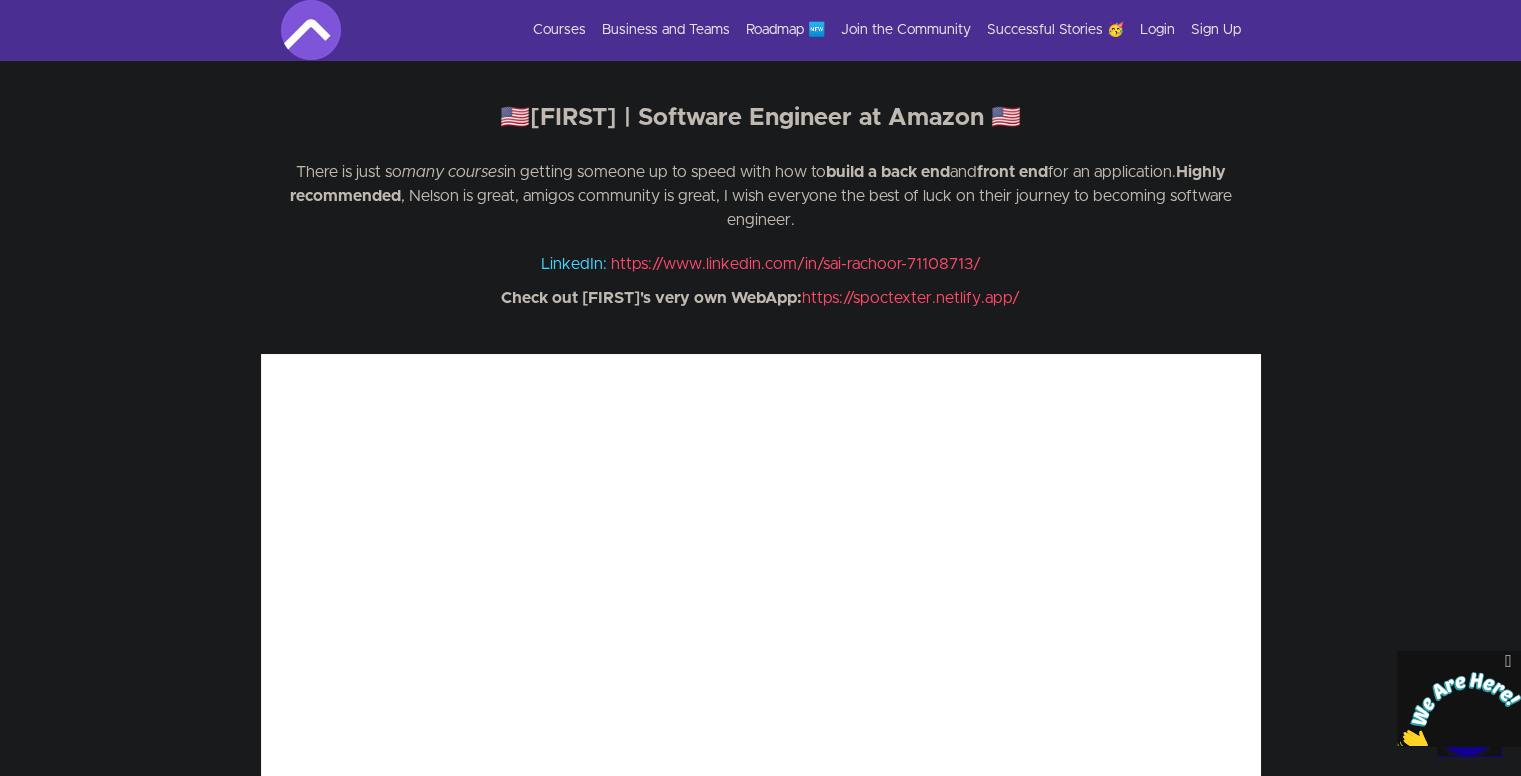 scroll, scrollTop: 0, scrollLeft: 0, axis: both 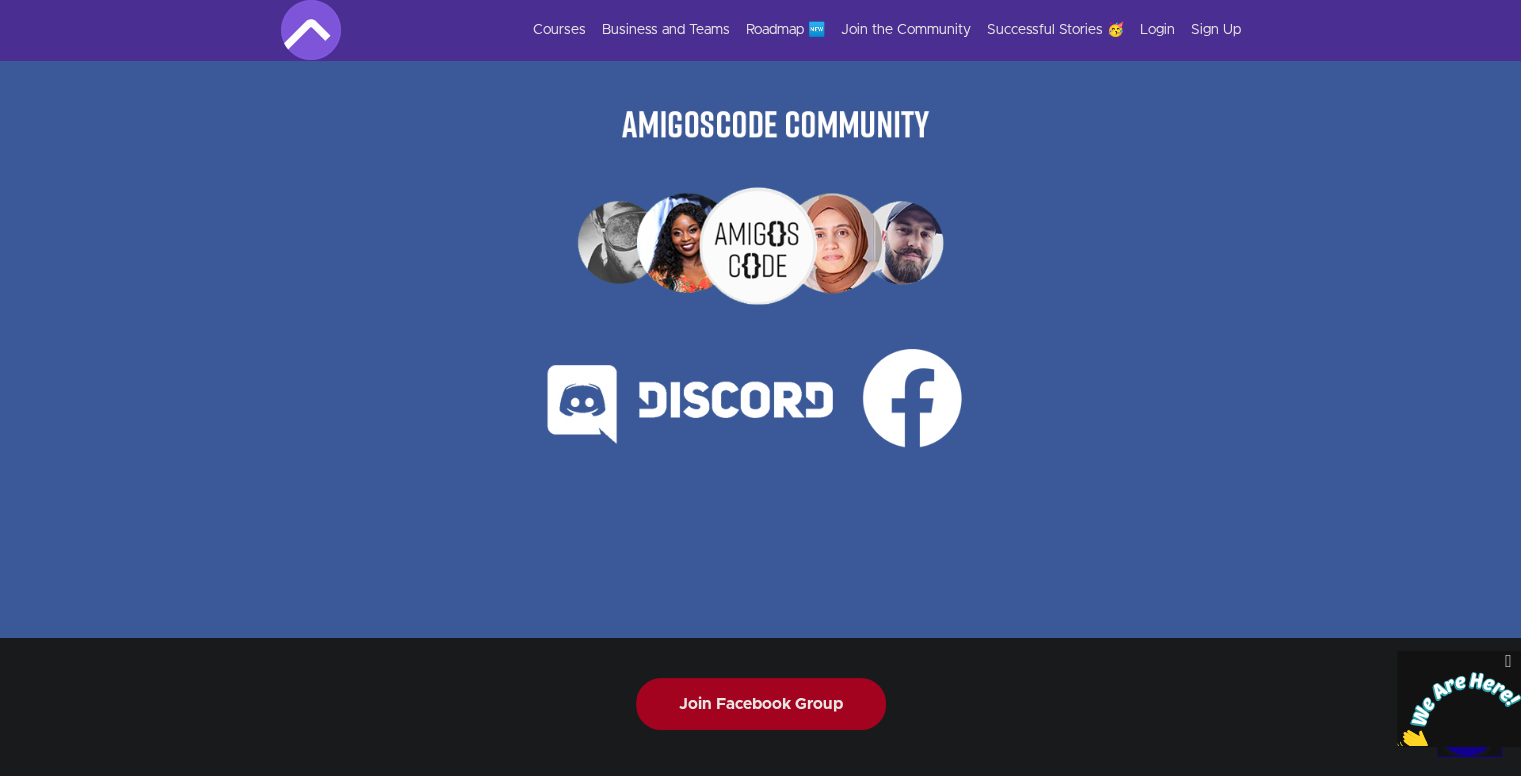 click at bounding box center [761, 349] 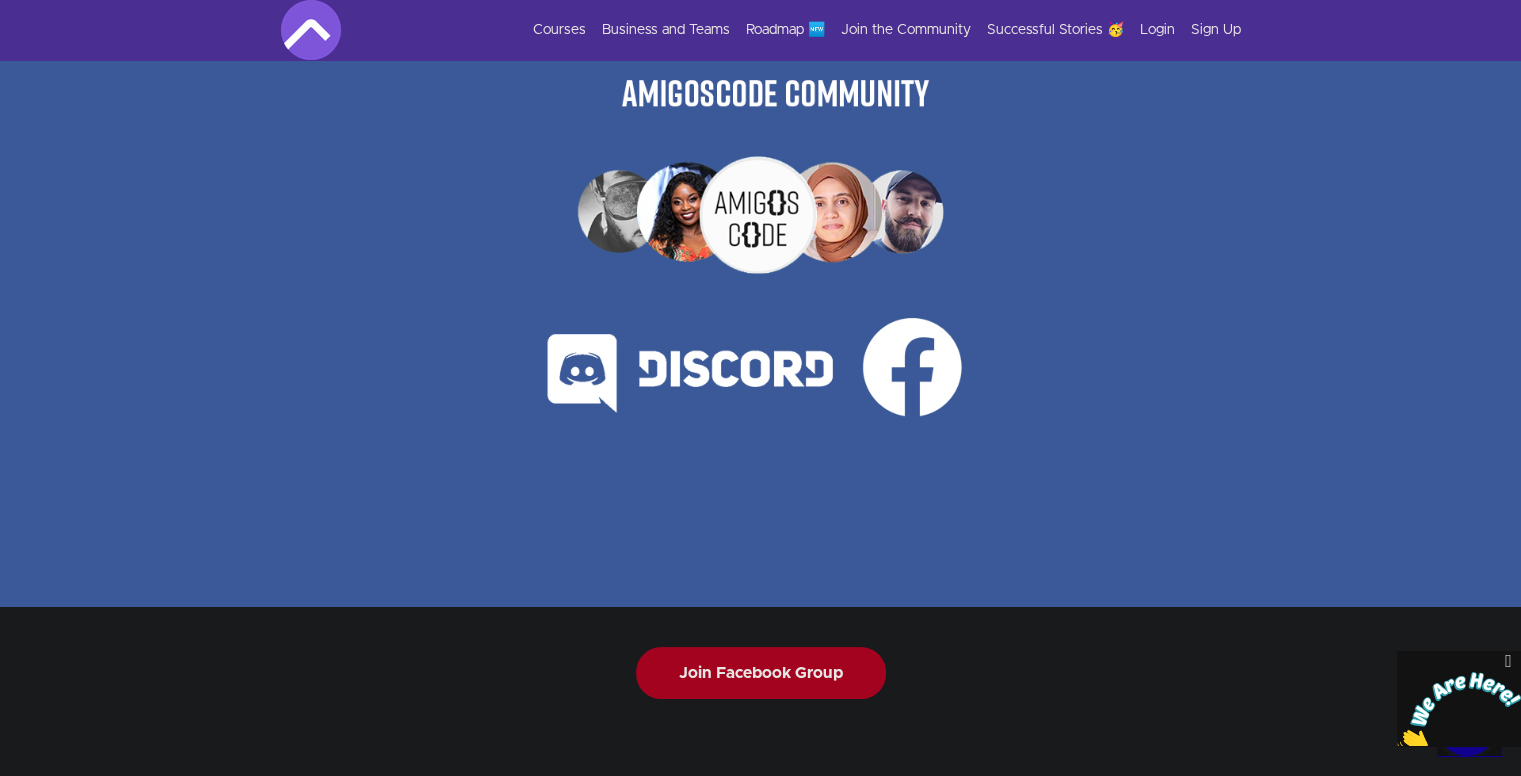scroll, scrollTop: 0, scrollLeft: 0, axis: both 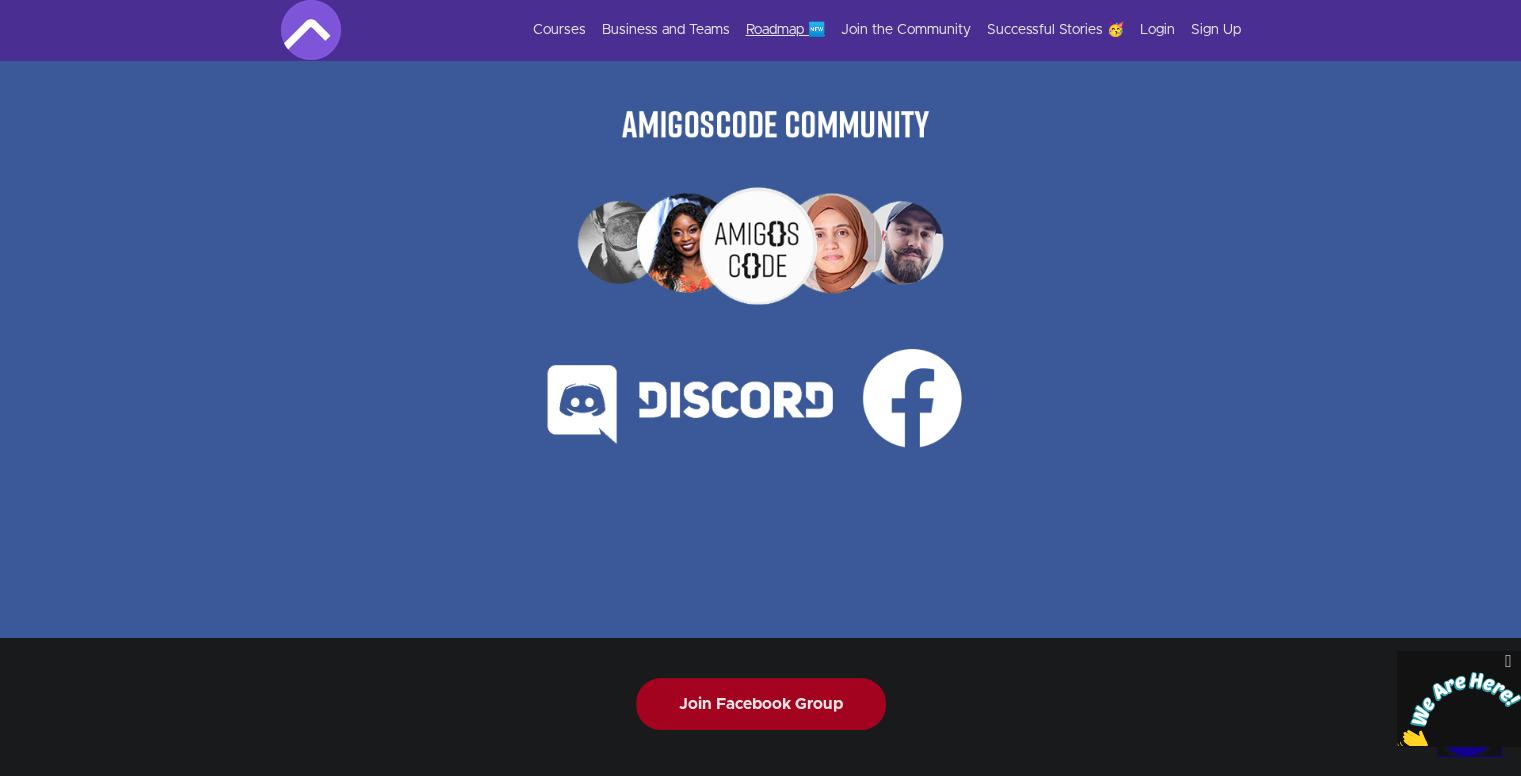 click on "Roadmap 🆕" at bounding box center (785, 30) 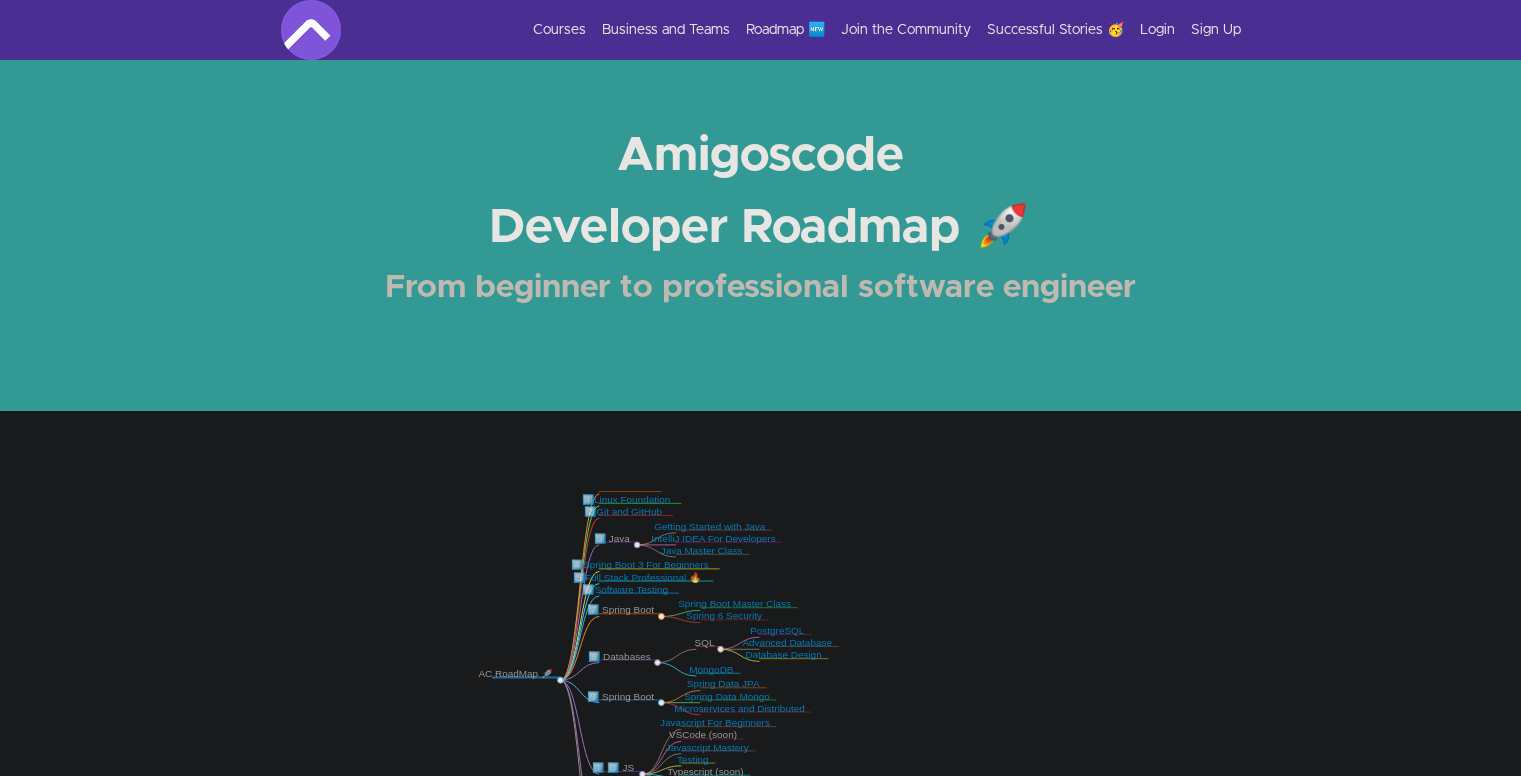 scroll, scrollTop: 0, scrollLeft: 0, axis: both 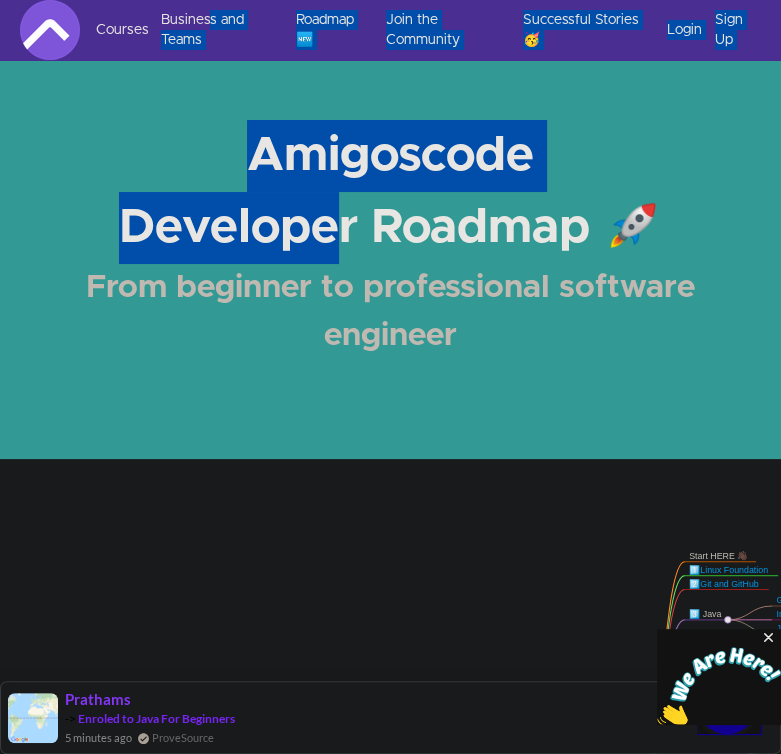 drag, startPoint x: 322, startPoint y: 197, endPoint x: 152, endPoint y: -63, distance: 310.6445 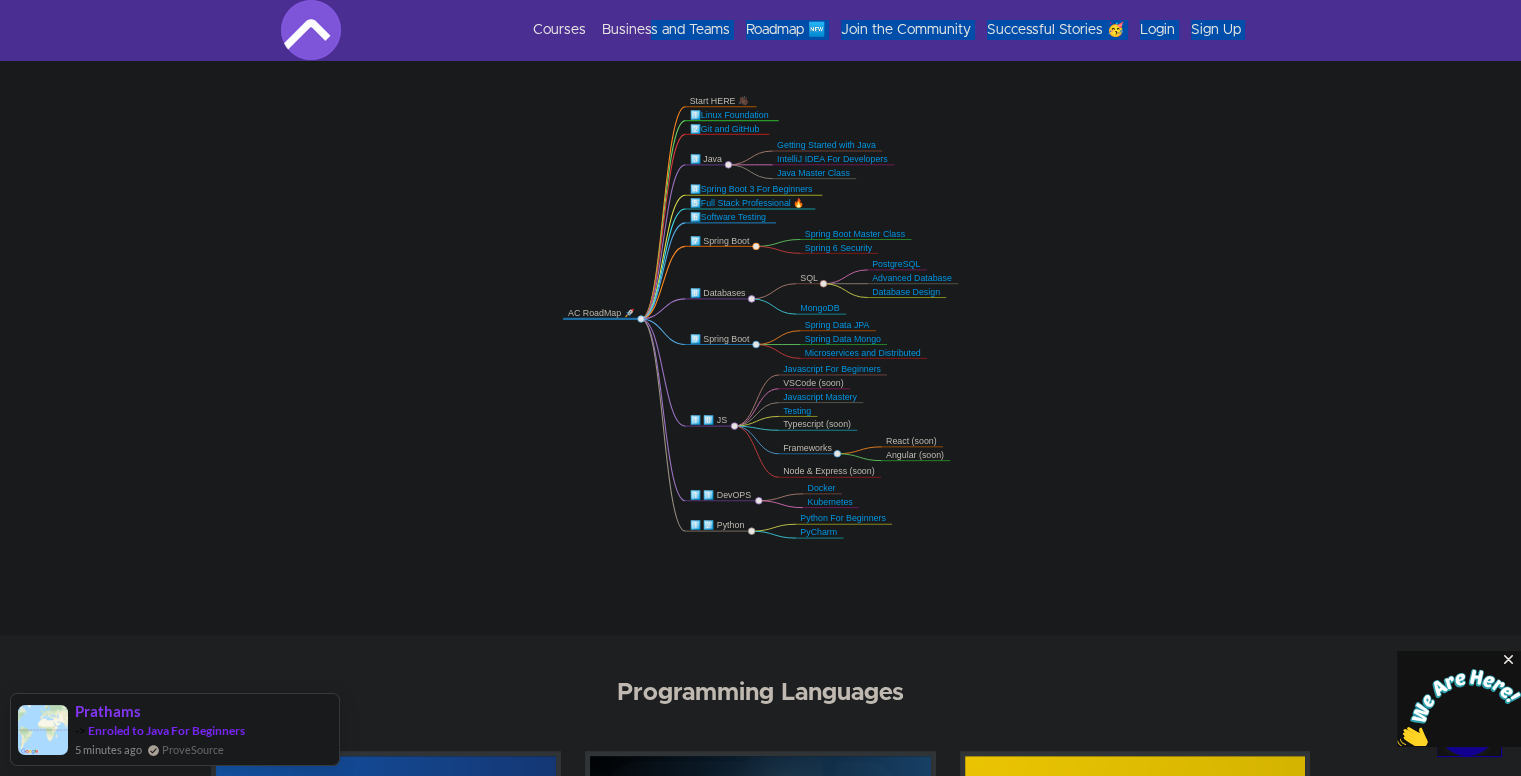 scroll, scrollTop: 488, scrollLeft: 0, axis: vertical 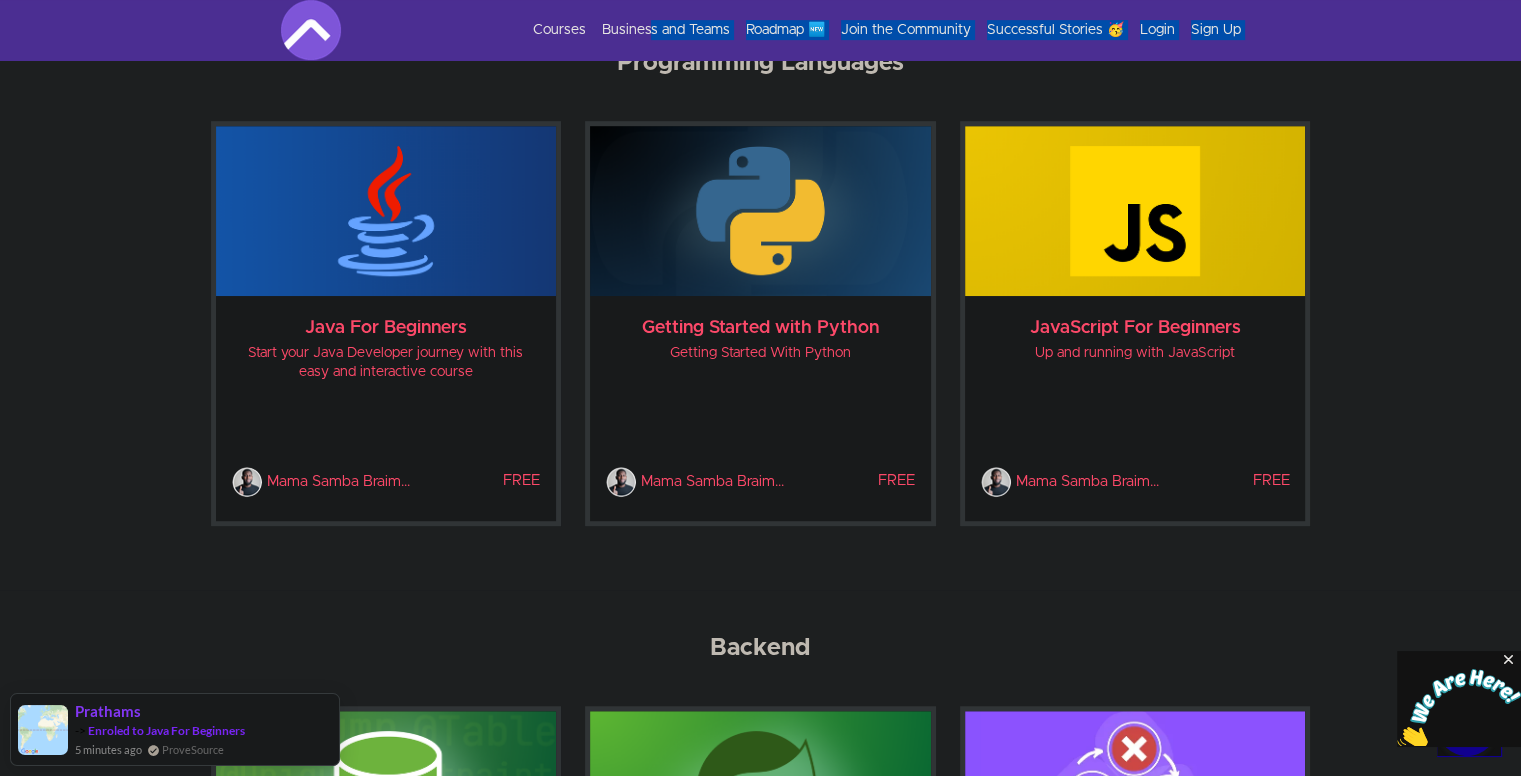 drag, startPoint x: 648, startPoint y: 333, endPoint x: 570, endPoint y: 145, distance: 203.5387 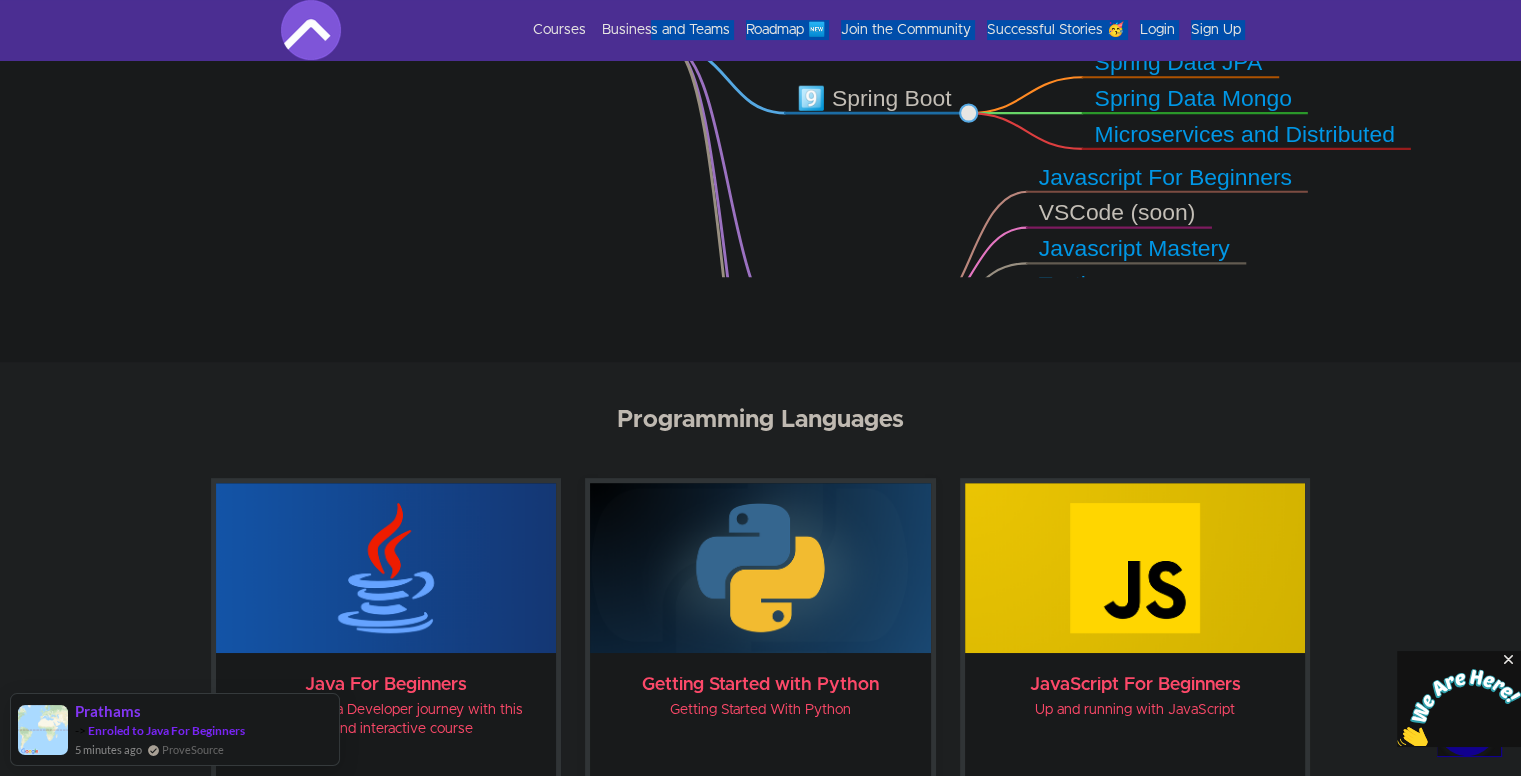 scroll, scrollTop: 676, scrollLeft: 0, axis: vertical 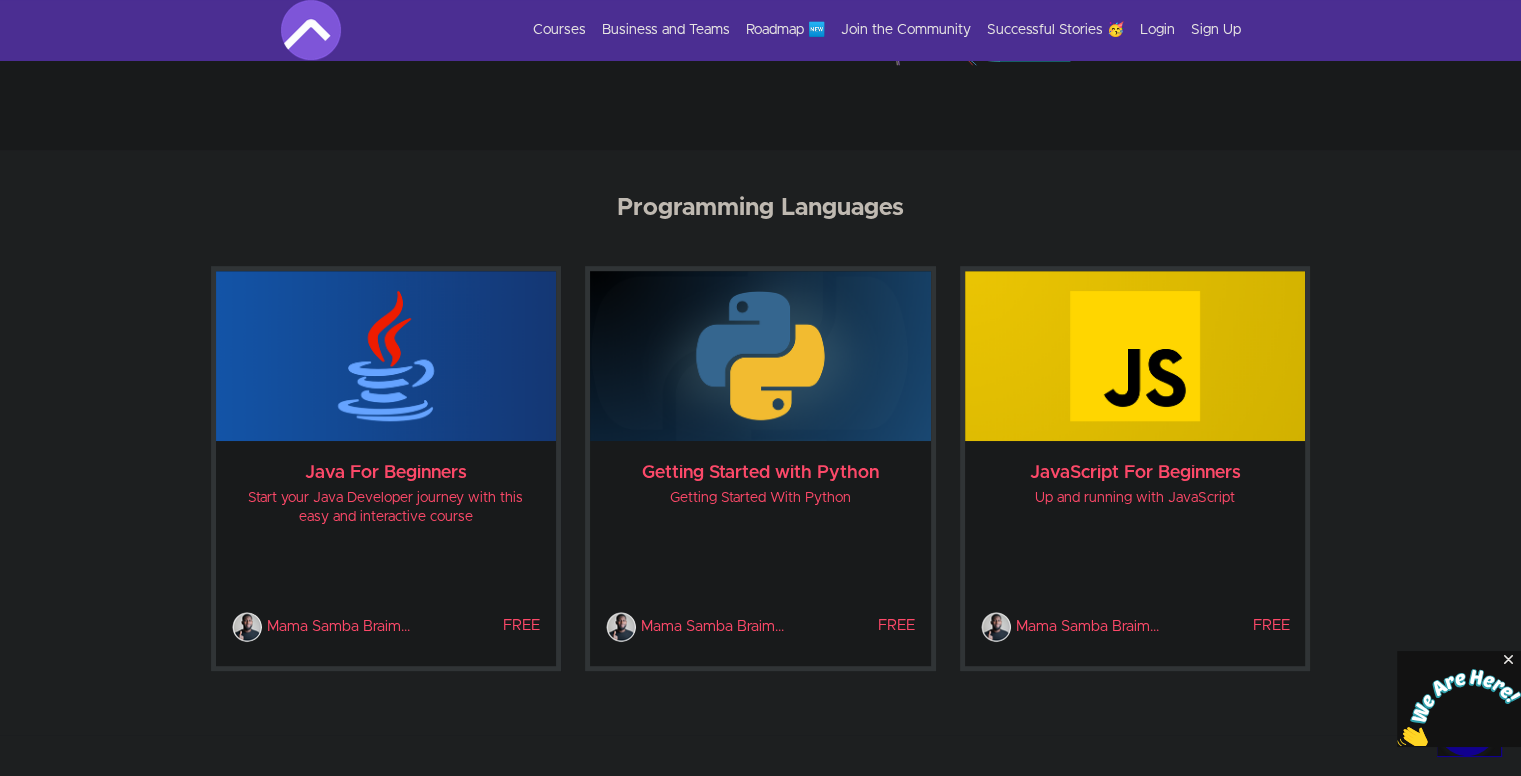 drag, startPoint x: 1188, startPoint y: 367, endPoint x: 1168, endPoint y: 171, distance: 197.01776 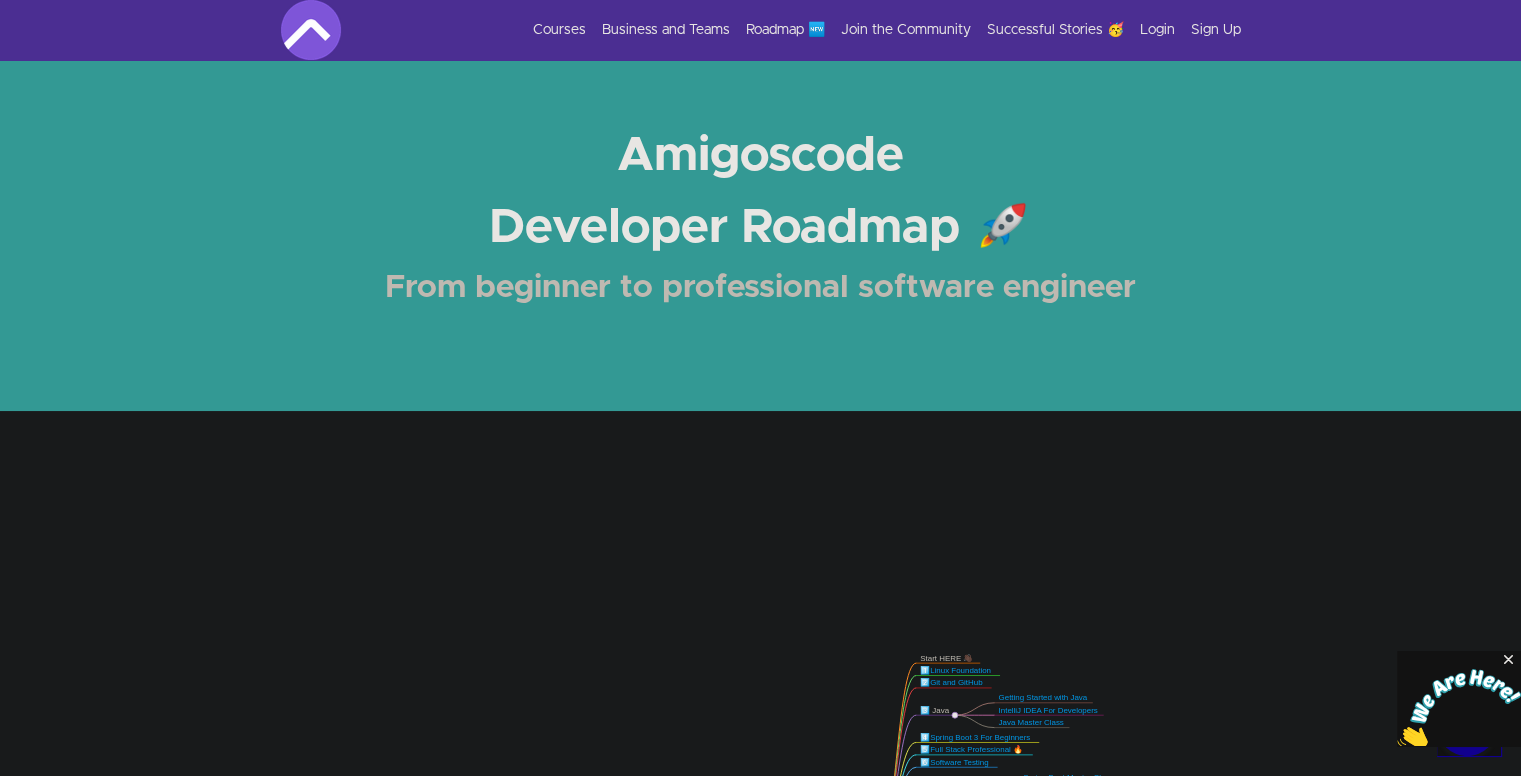 scroll, scrollTop: 379, scrollLeft: 0, axis: vertical 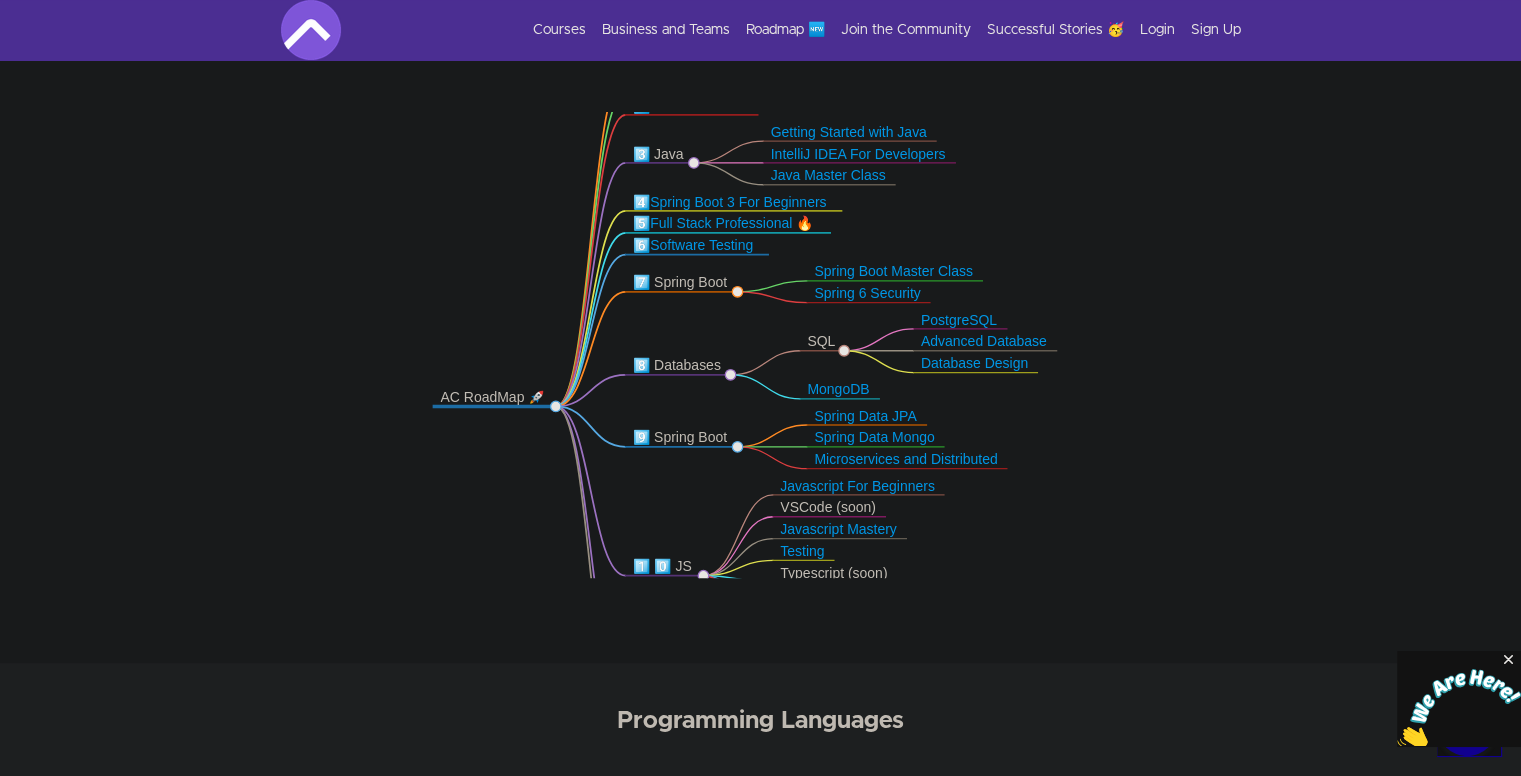 drag, startPoint x: 991, startPoint y: 453, endPoint x: 708, endPoint y: 324, distance: 311.01447 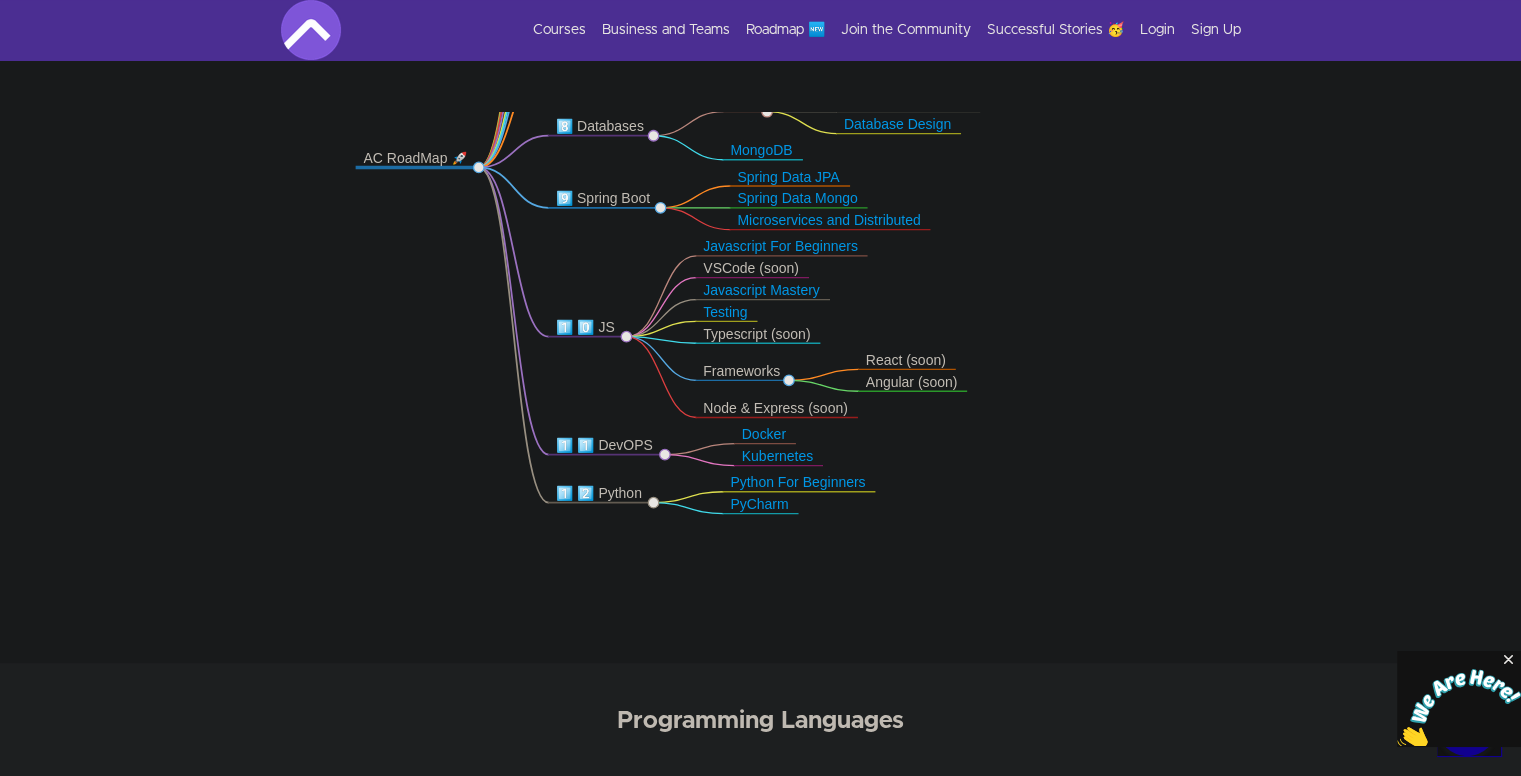drag, startPoint x: 757, startPoint y: 421, endPoint x: 680, endPoint y: 182, distance: 251.0976 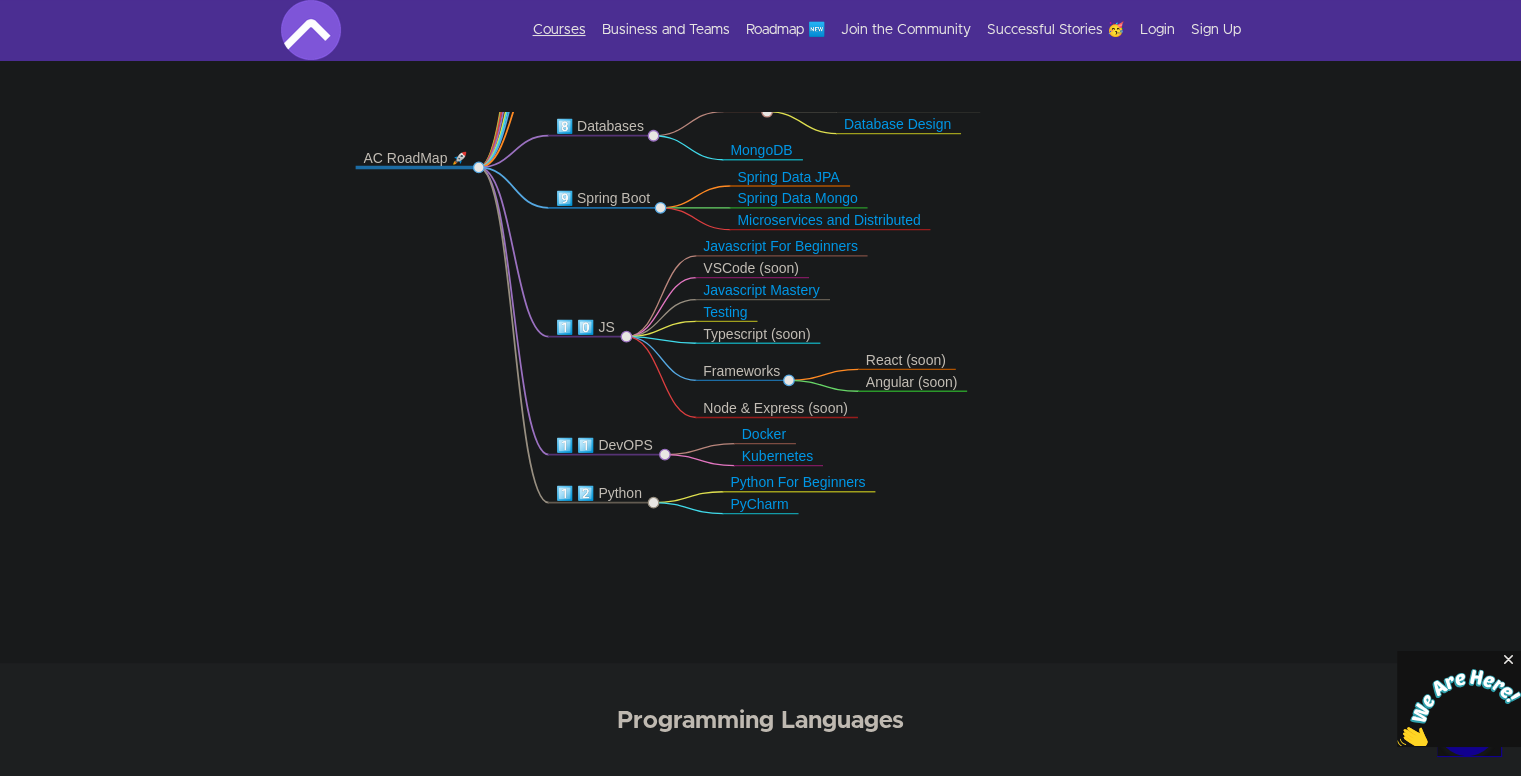 click on "Courses" at bounding box center [559, 30] 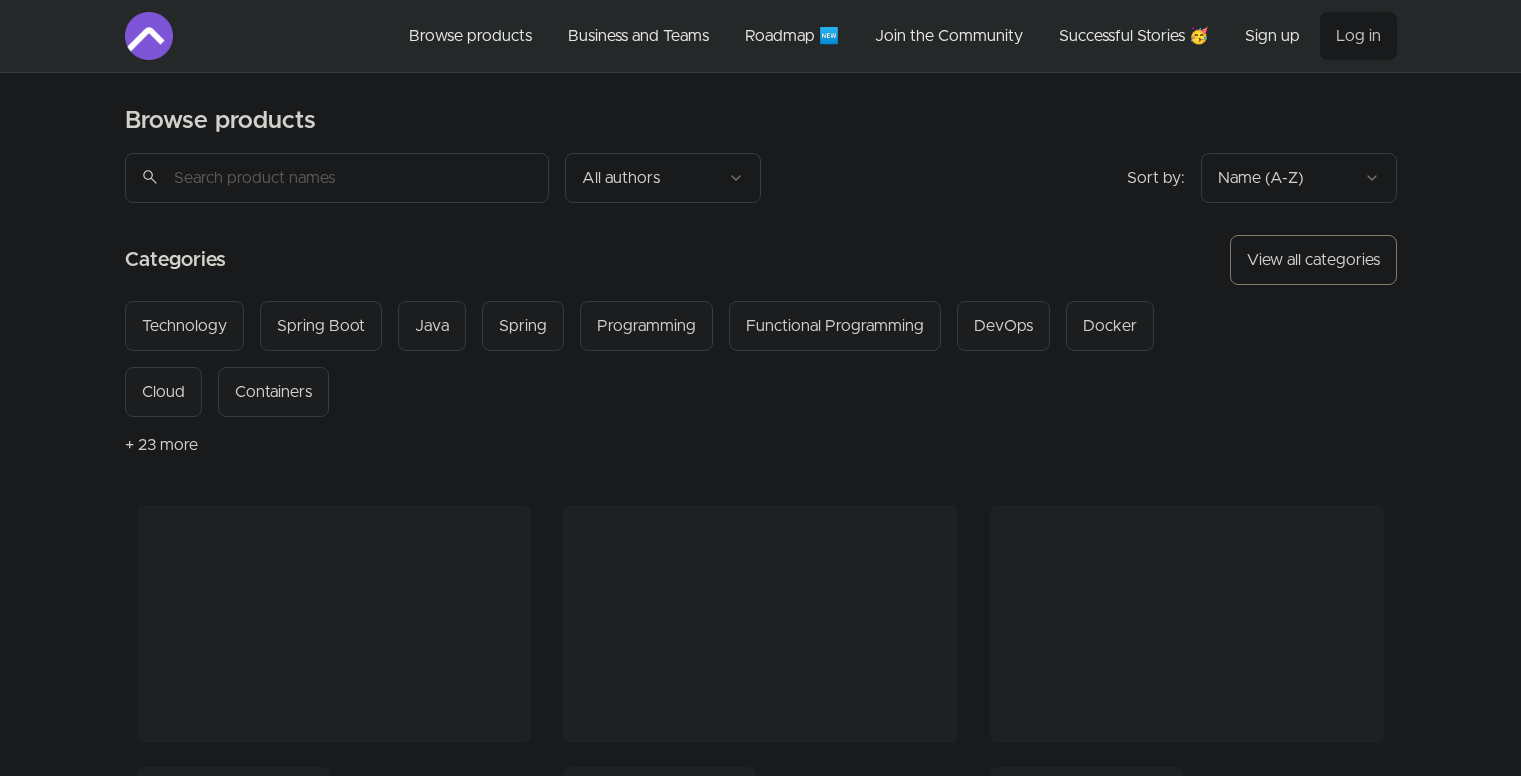scroll, scrollTop: 0, scrollLeft: 0, axis: both 